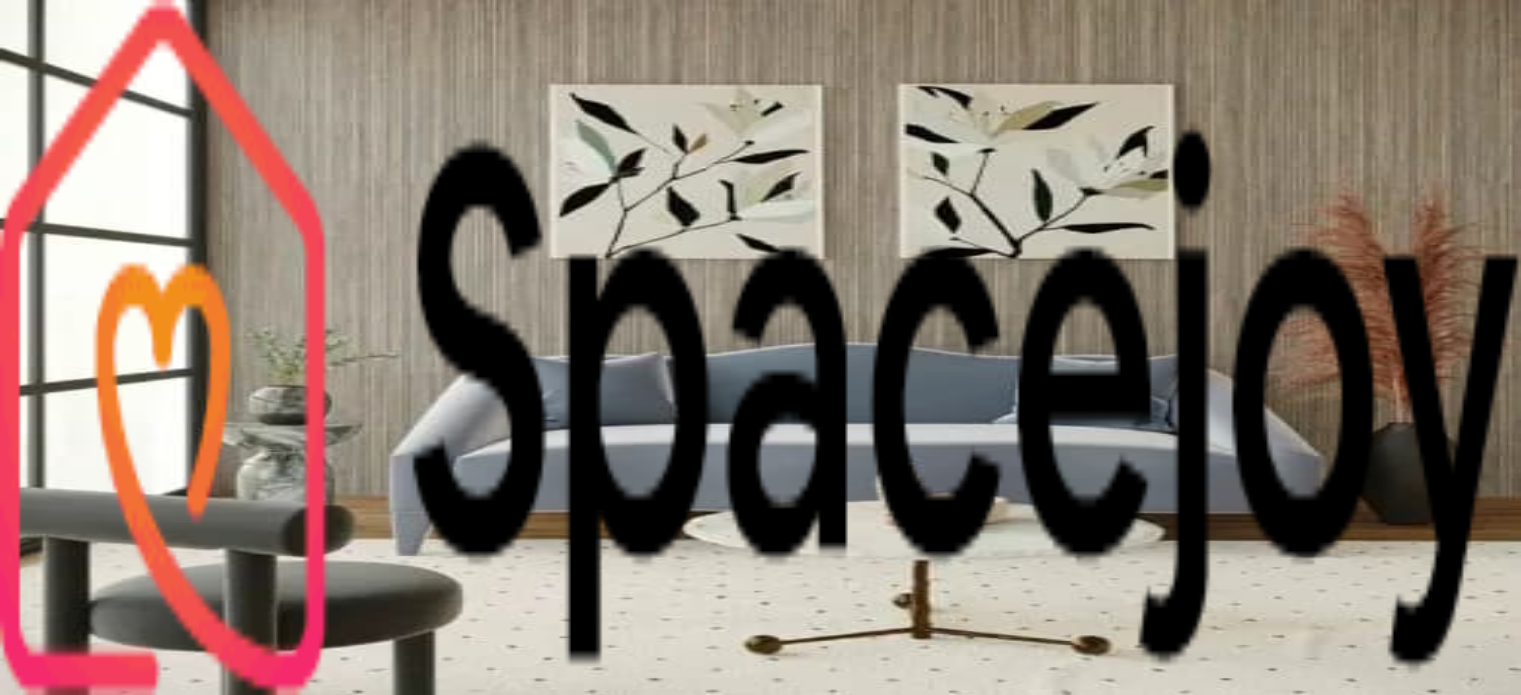 scroll, scrollTop: 0, scrollLeft: 0, axis: both 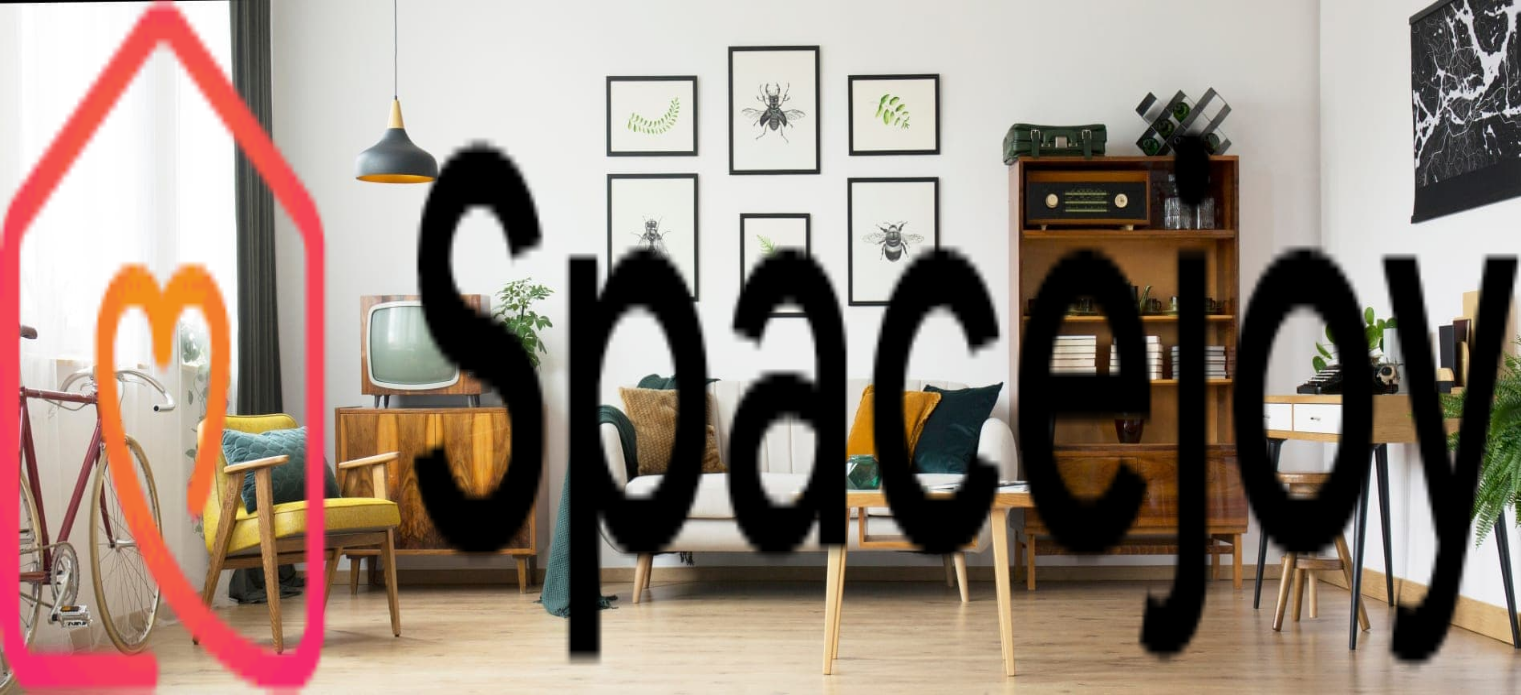 click on "Start Your Project" at bounding box center [92, 481] 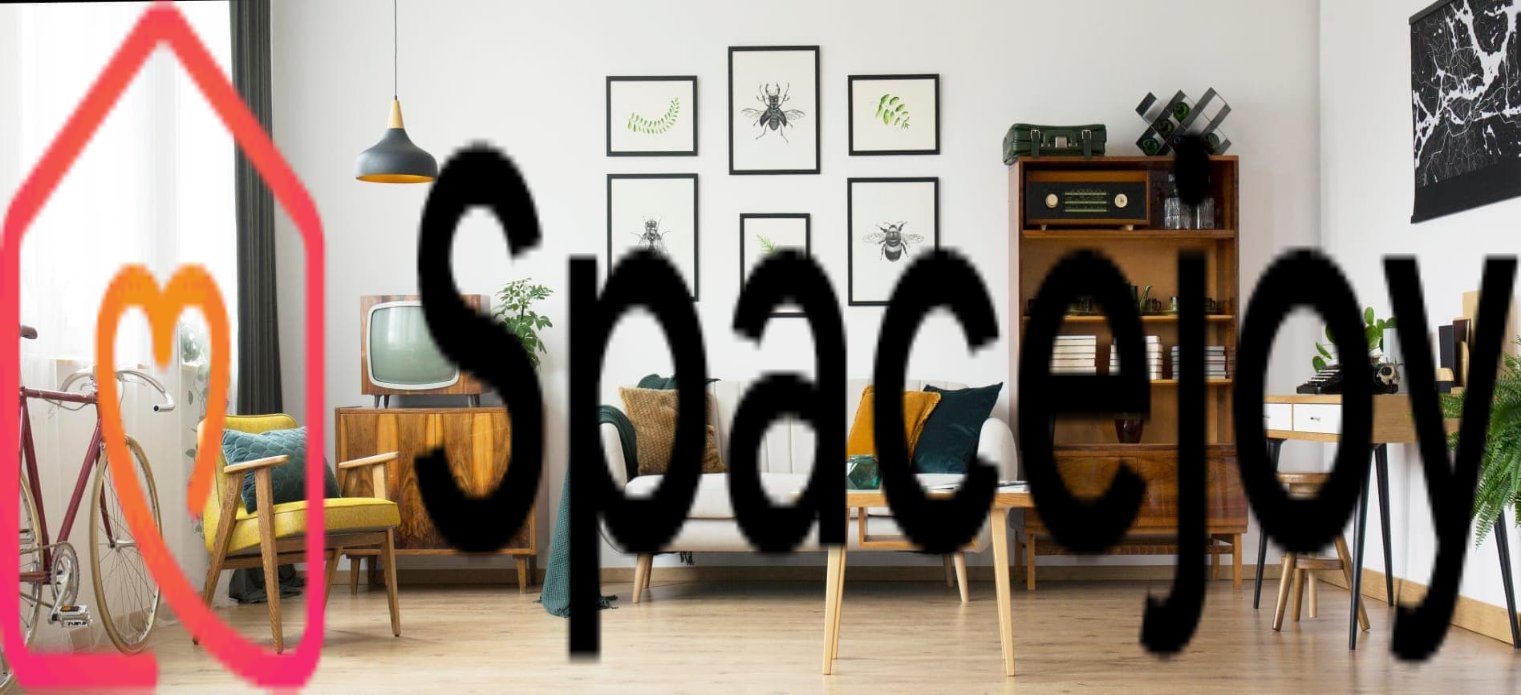 scroll, scrollTop: 0, scrollLeft: 0, axis: both 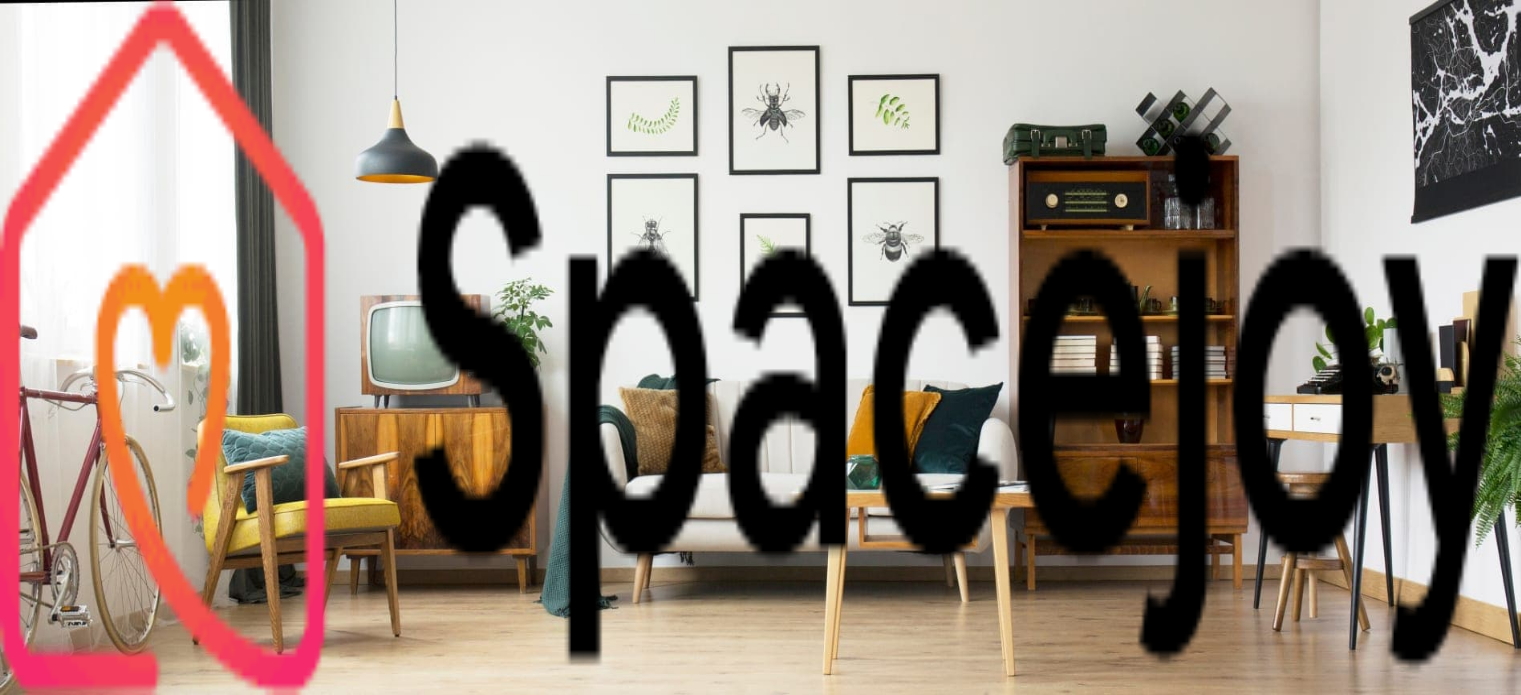 click on "Start Your Project" at bounding box center [92, 481] 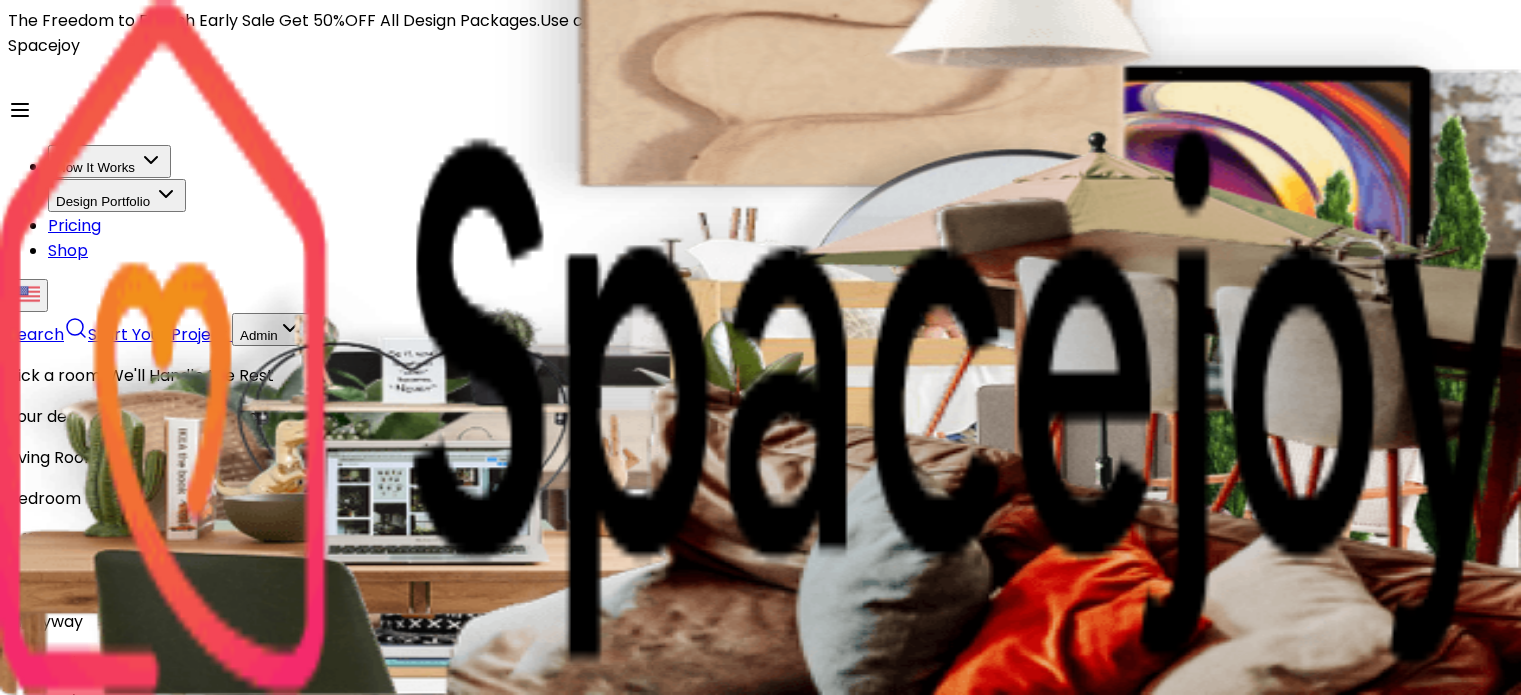 scroll, scrollTop: 0, scrollLeft: 0, axis: both 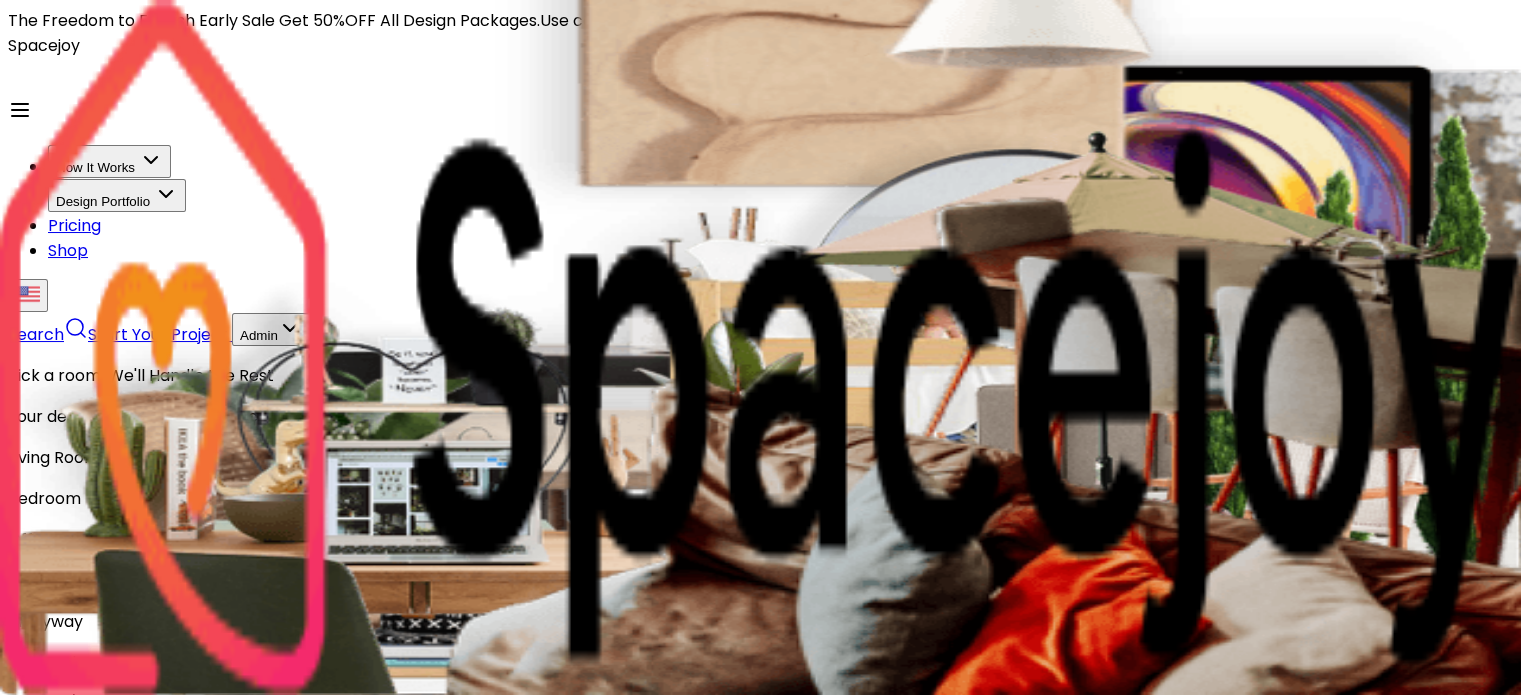 click at bounding box center (760, 347) 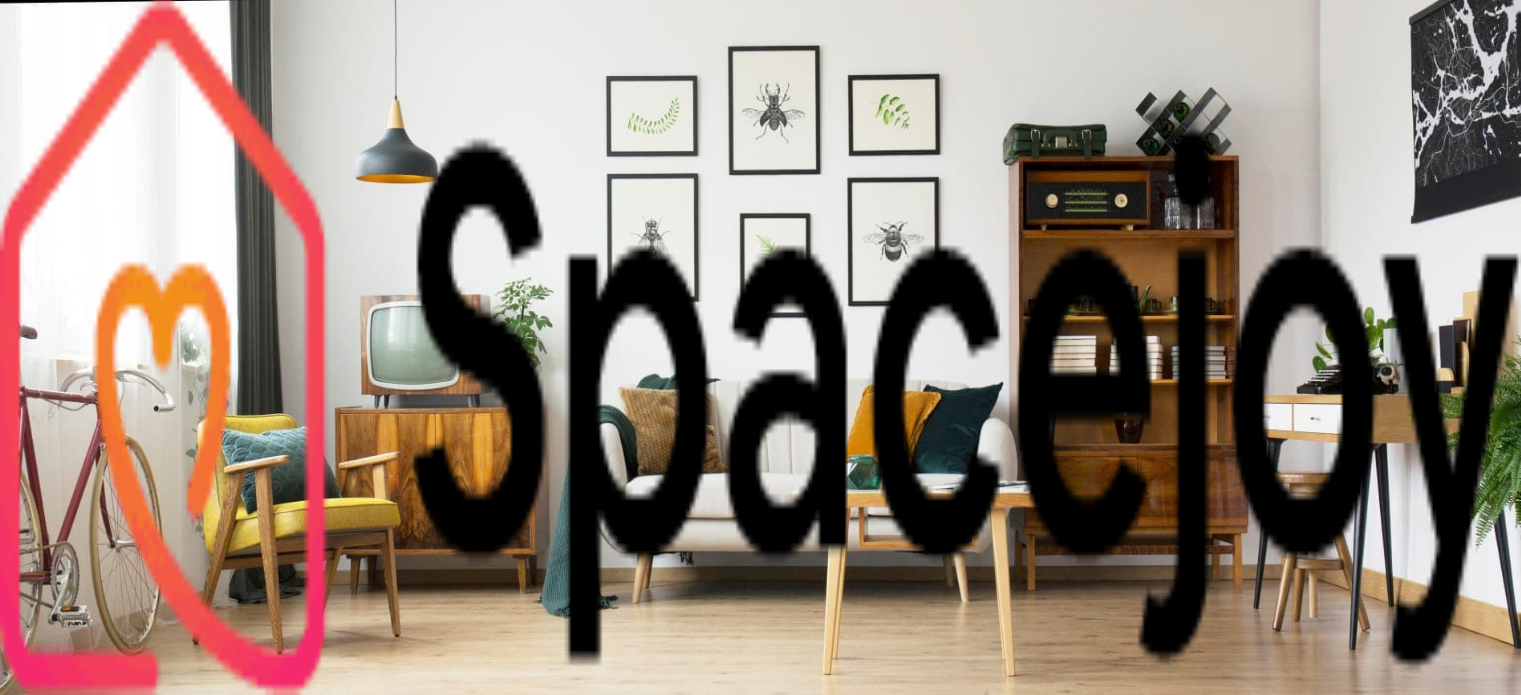 click on "Start Your Project" at bounding box center [92, 481] 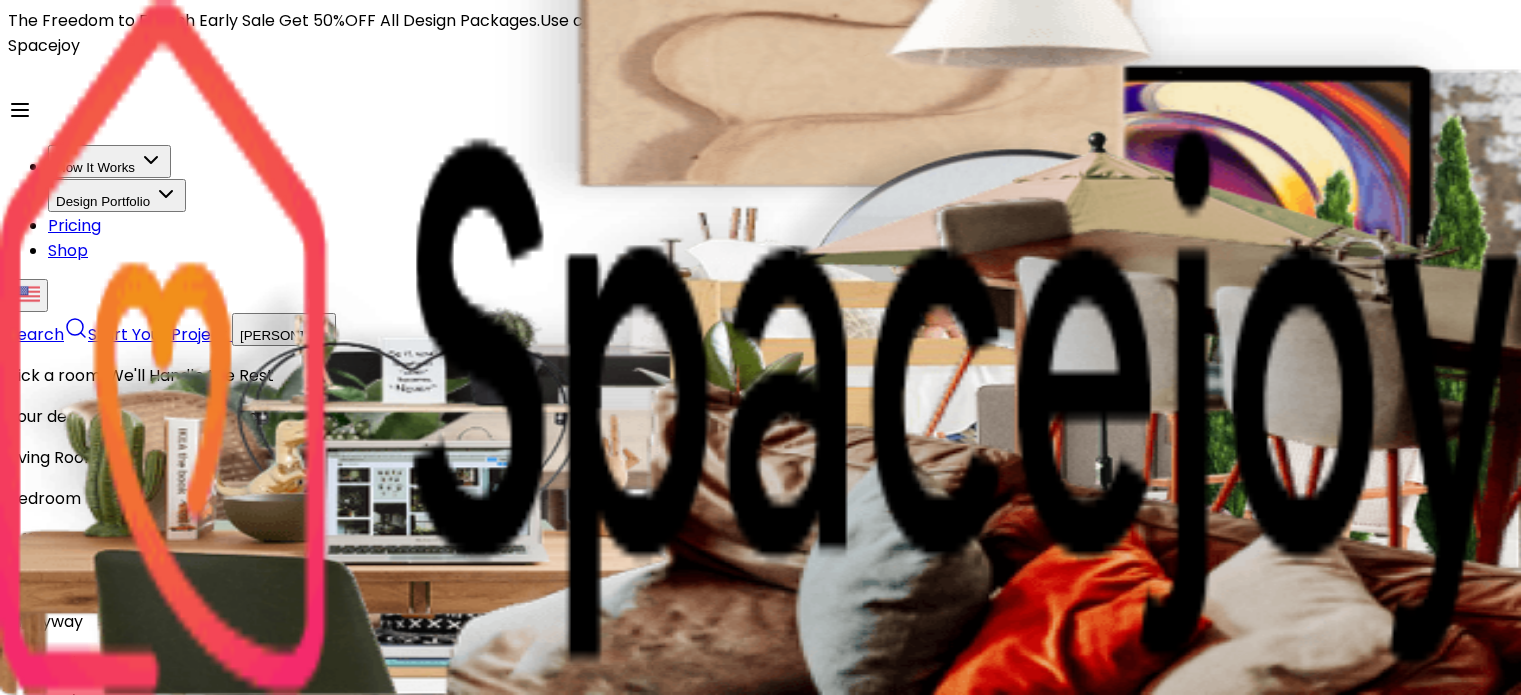 scroll, scrollTop: 0, scrollLeft: 0, axis: both 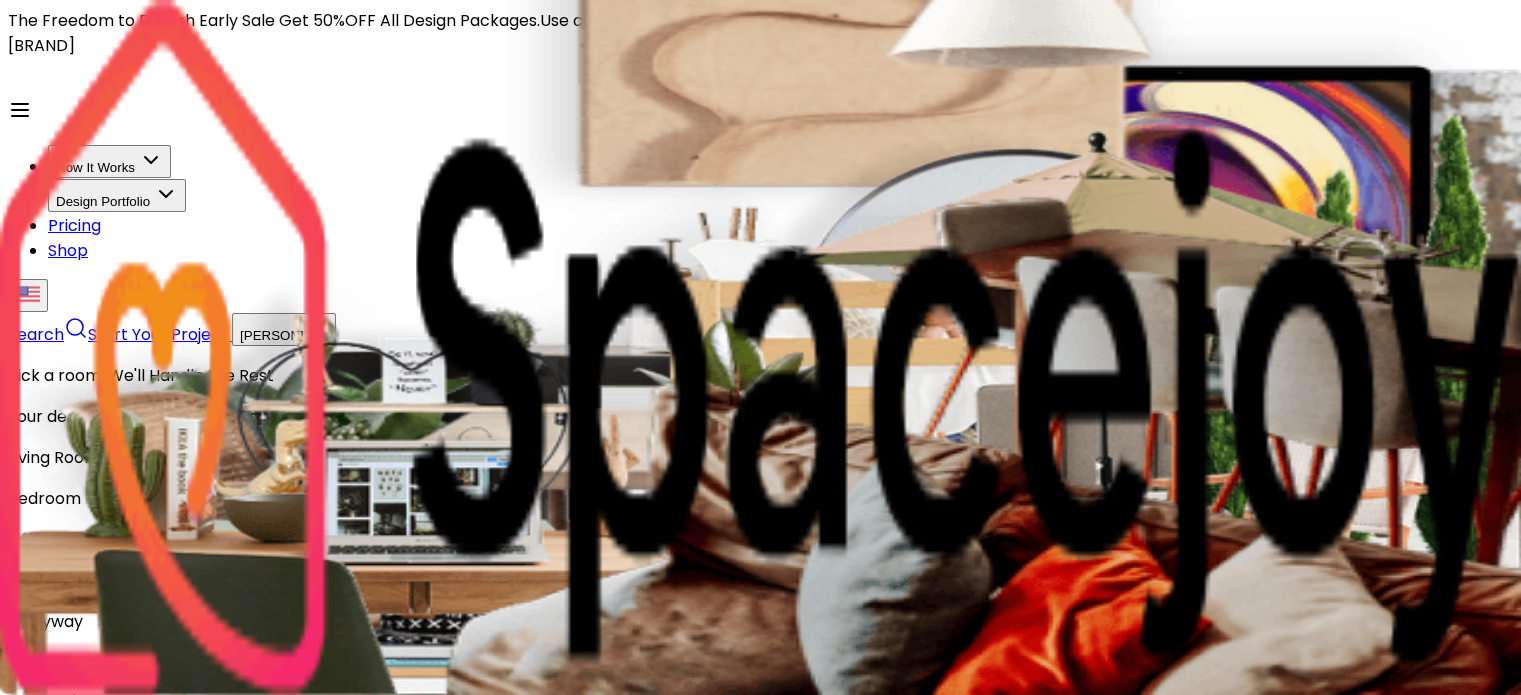 click on "SAVE & NEXT" at bounding box center [147, 880] 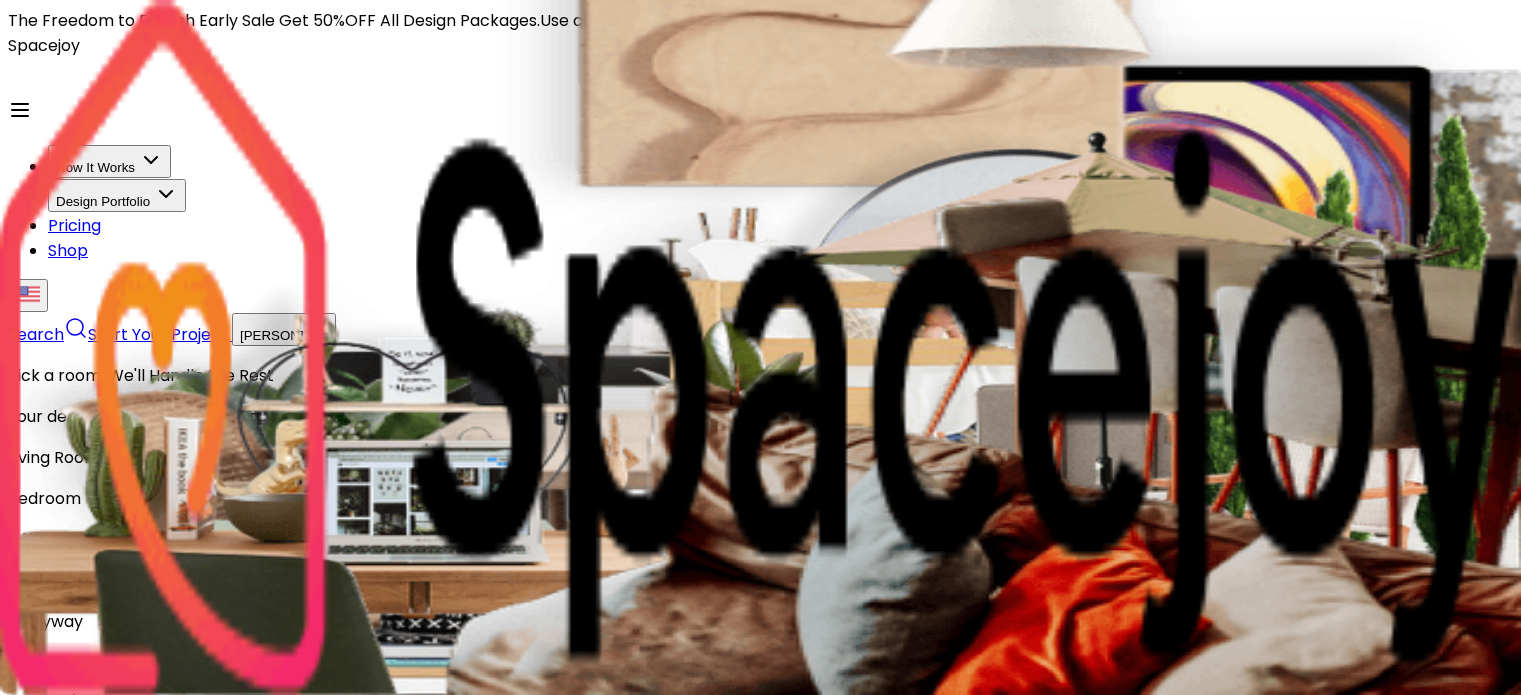 scroll, scrollTop: 0, scrollLeft: 0, axis: both 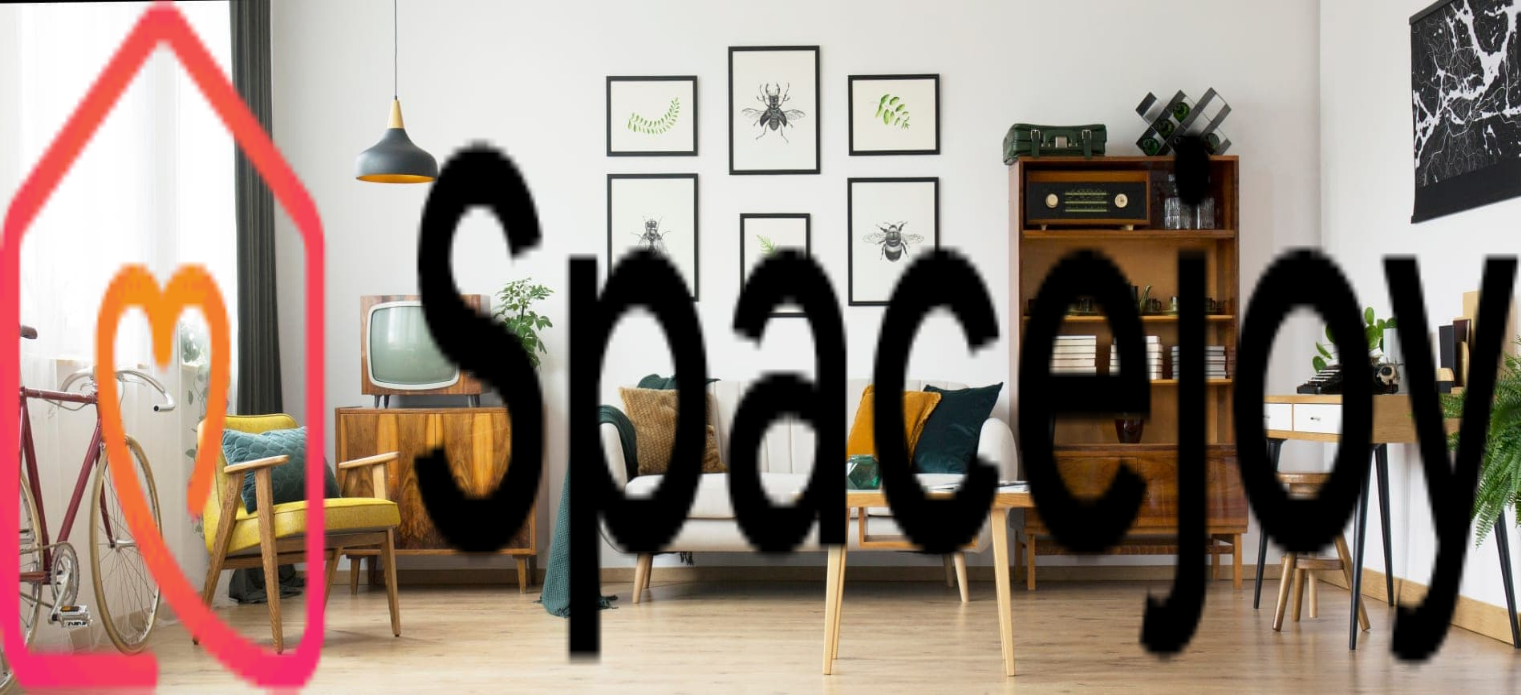 click on "Start Your Project" at bounding box center [92, 481] 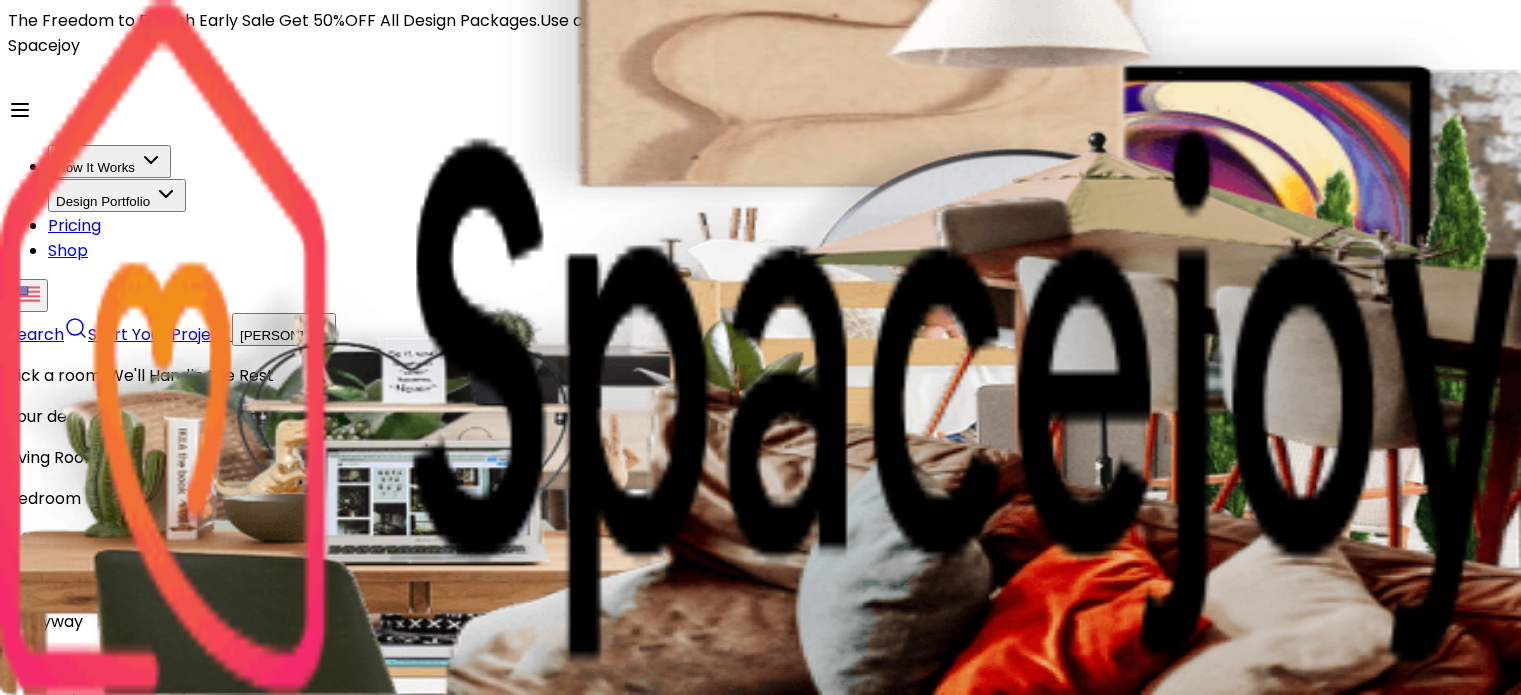 scroll, scrollTop: 0, scrollLeft: 0, axis: both 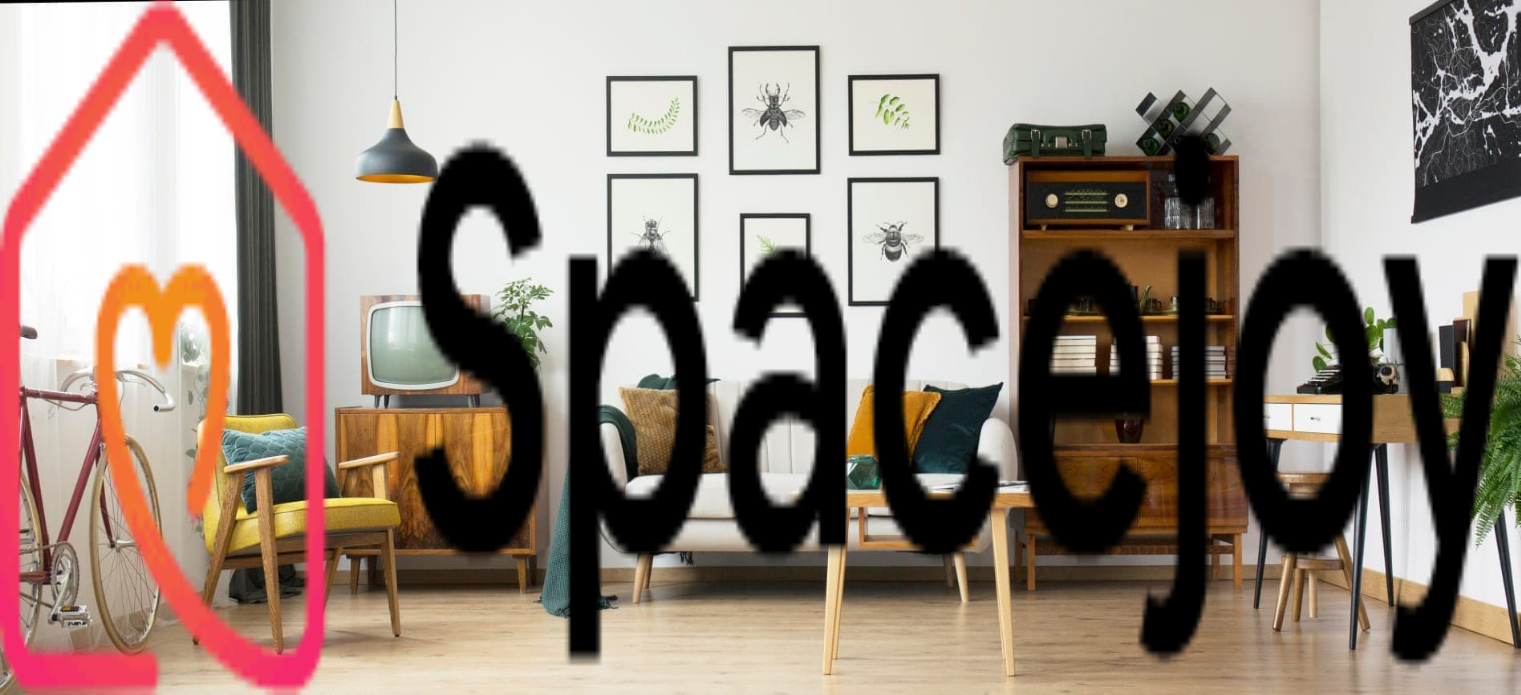 click on "Start Your Project" at bounding box center [92, 481] 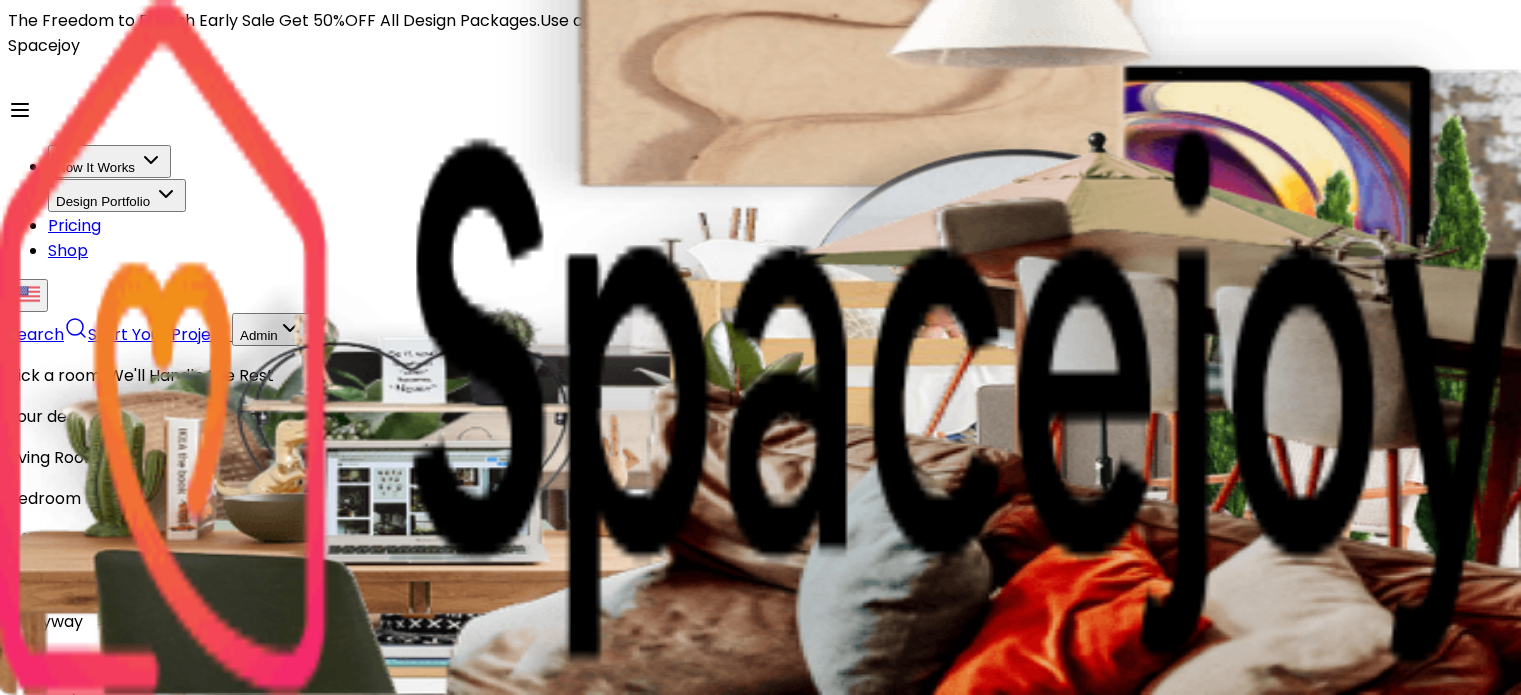 scroll, scrollTop: 0, scrollLeft: 0, axis: both 